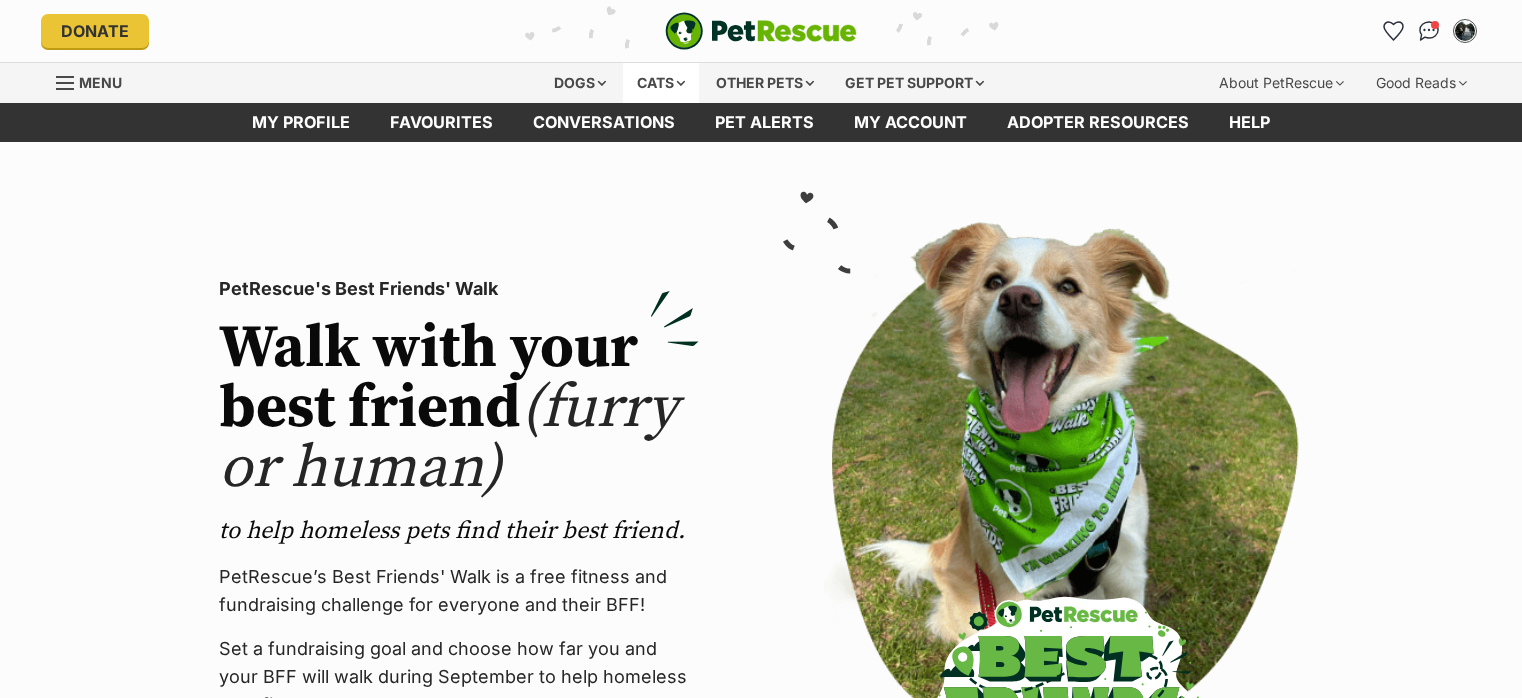 scroll, scrollTop: 0, scrollLeft: 0, axis: both 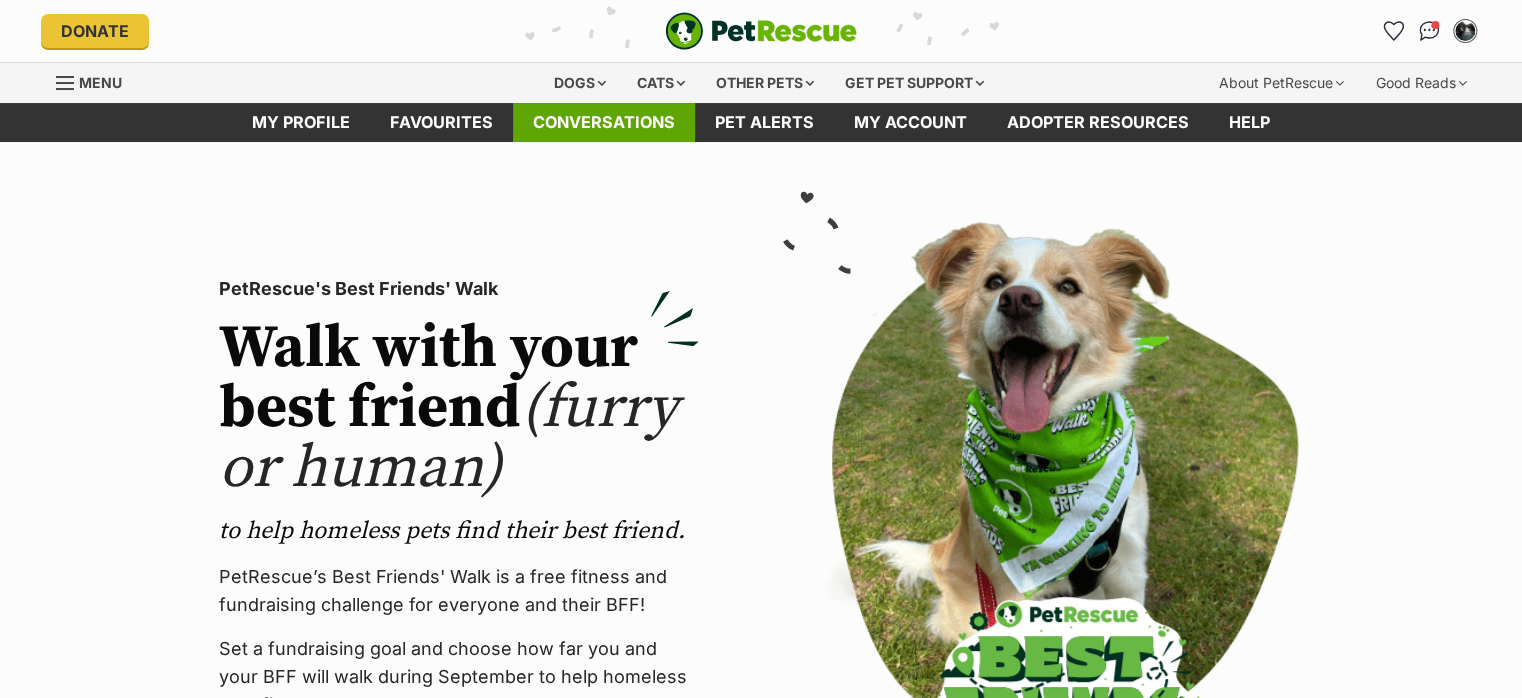click on "Conversations" at bounding box center [604, 122] 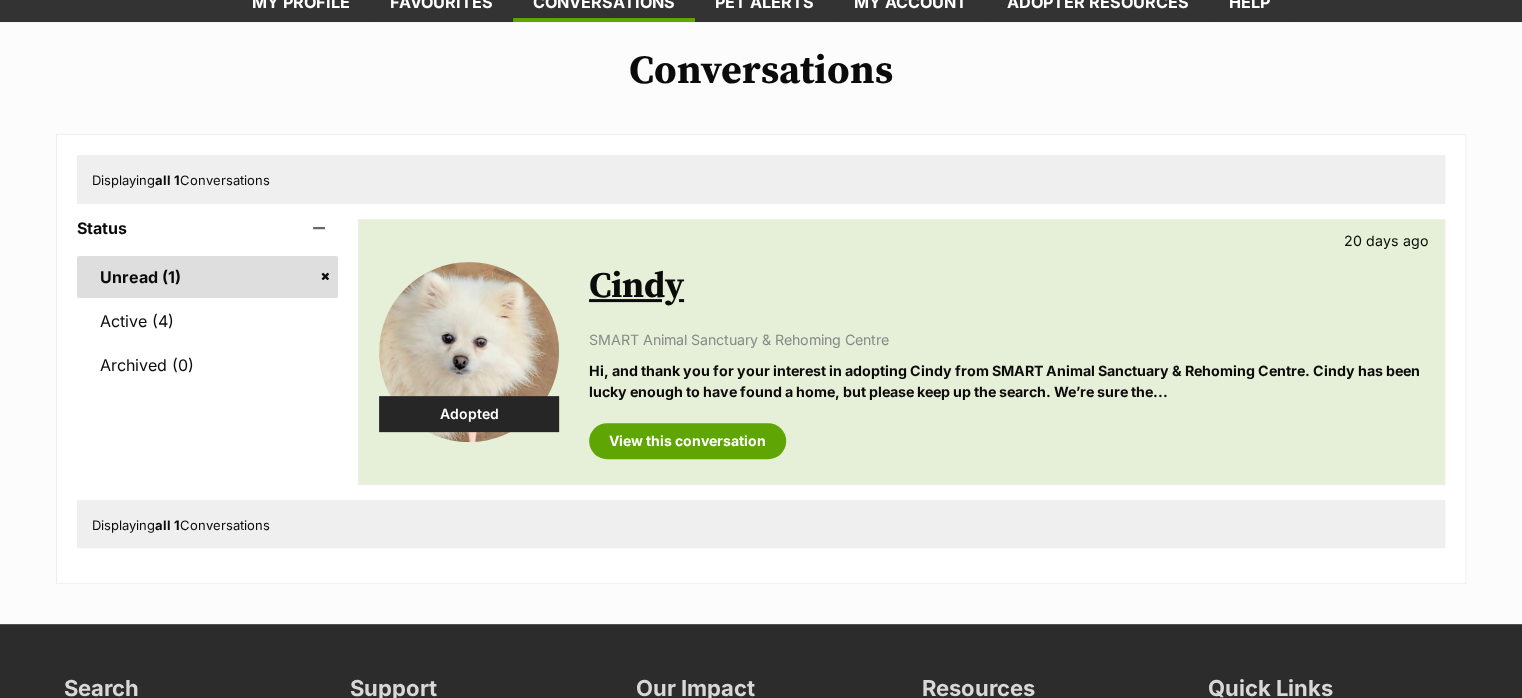 scroll, scrollTop: 316, scrollLeft: 0, axis: vertical 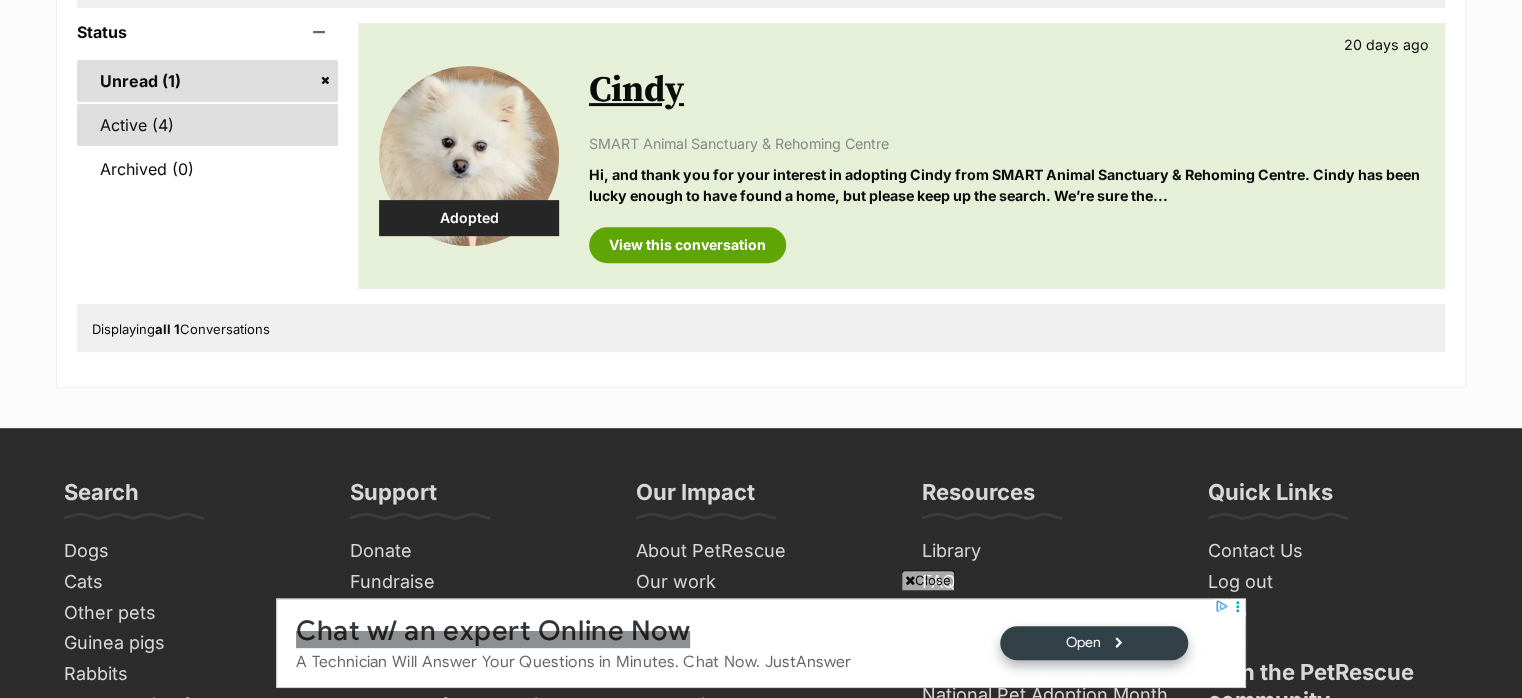 click on "Active (4)" at bounding box center (207, 125) 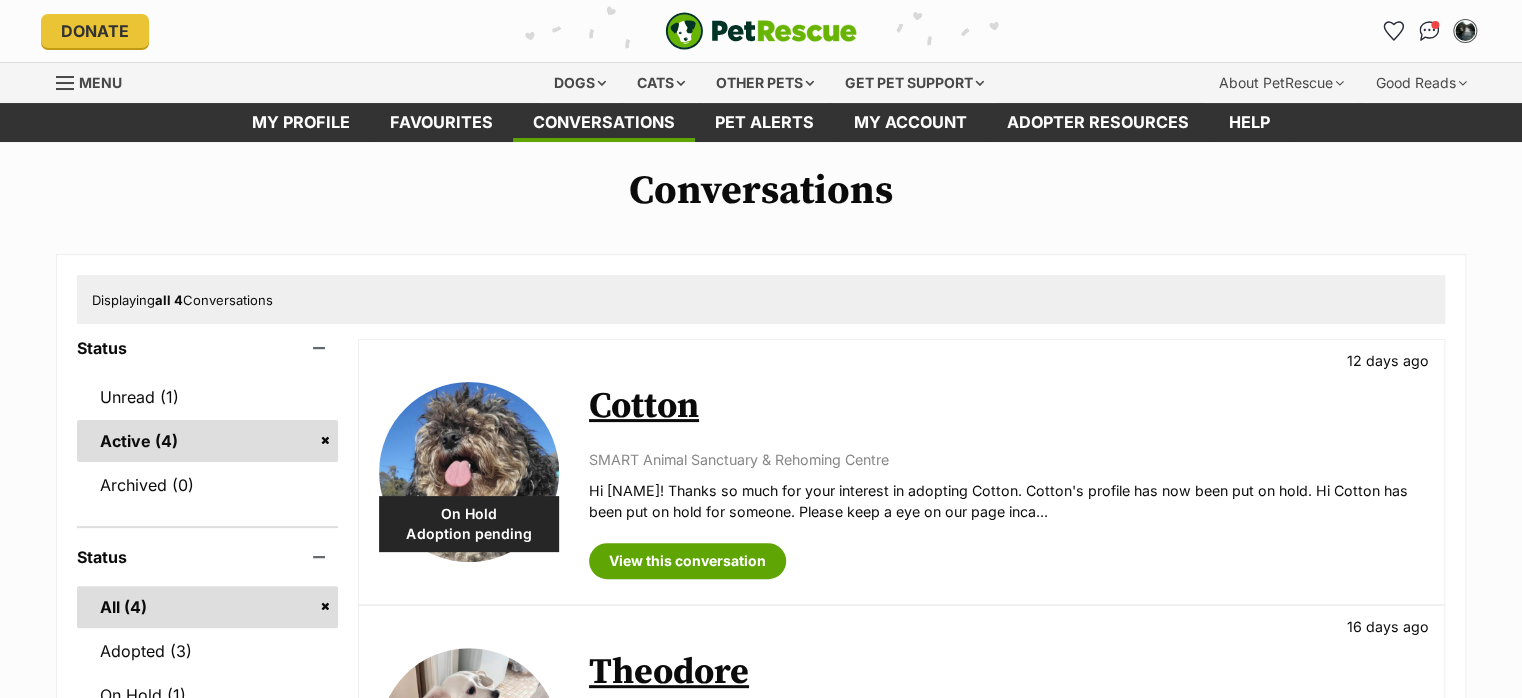 scroll, scrollTop: 0, scrollLeft: 0, axis: both 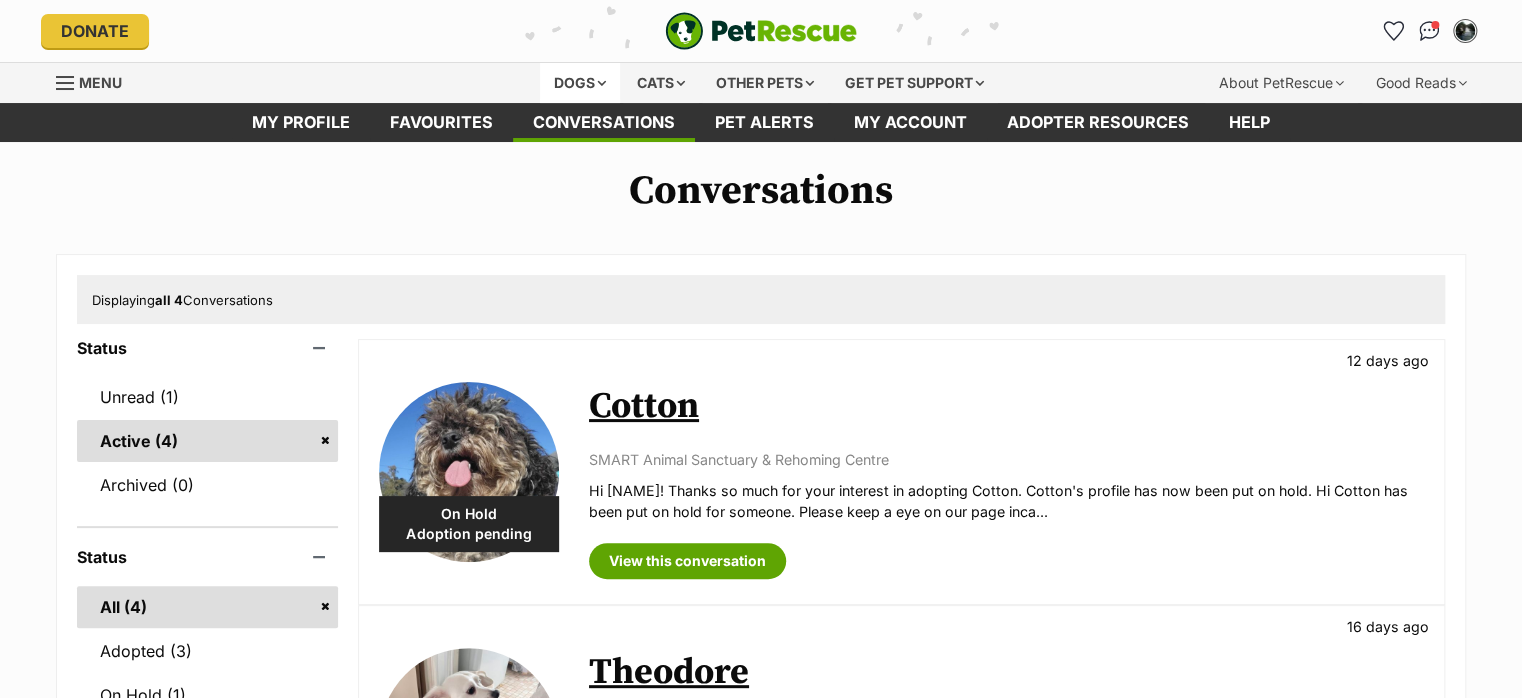 click on "Dogs" at bounding box center (580, 83) 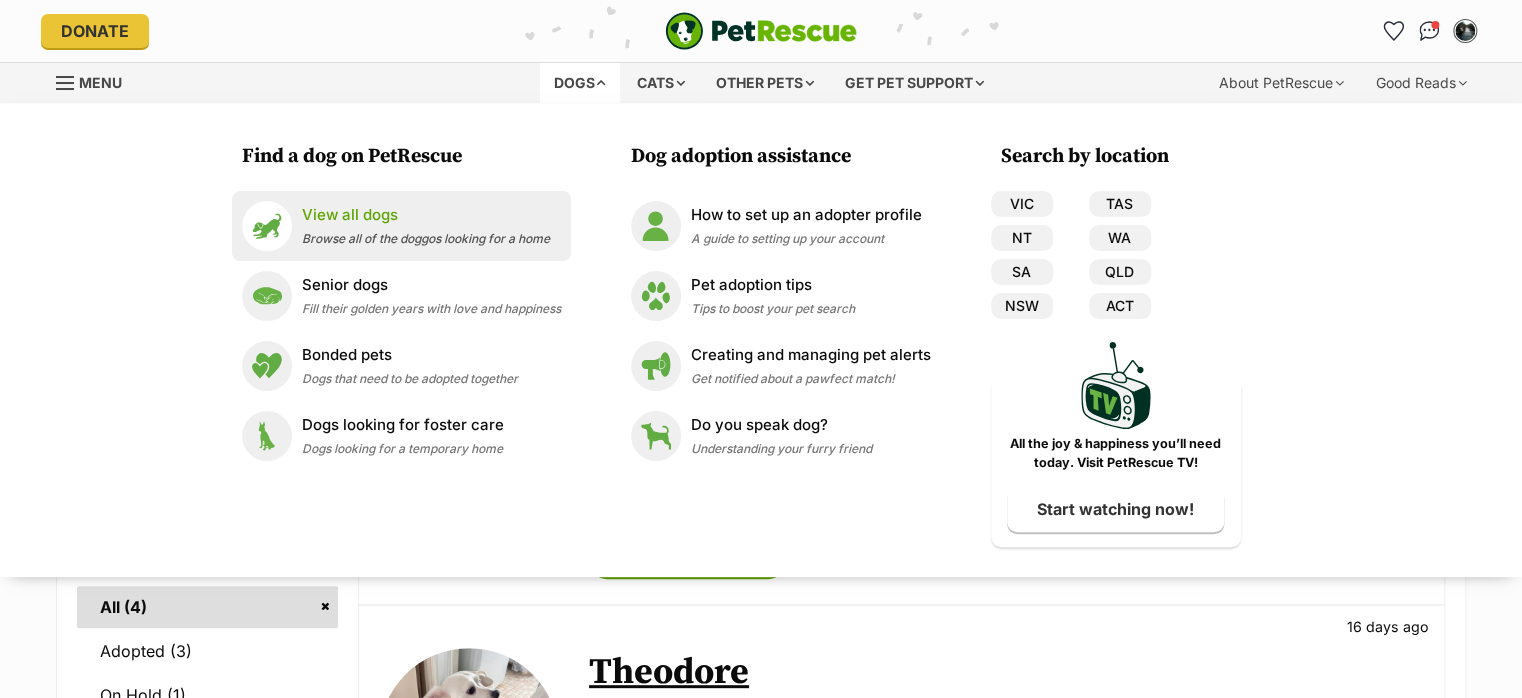 click on "View all dogs" at bounding box center [426, 215] 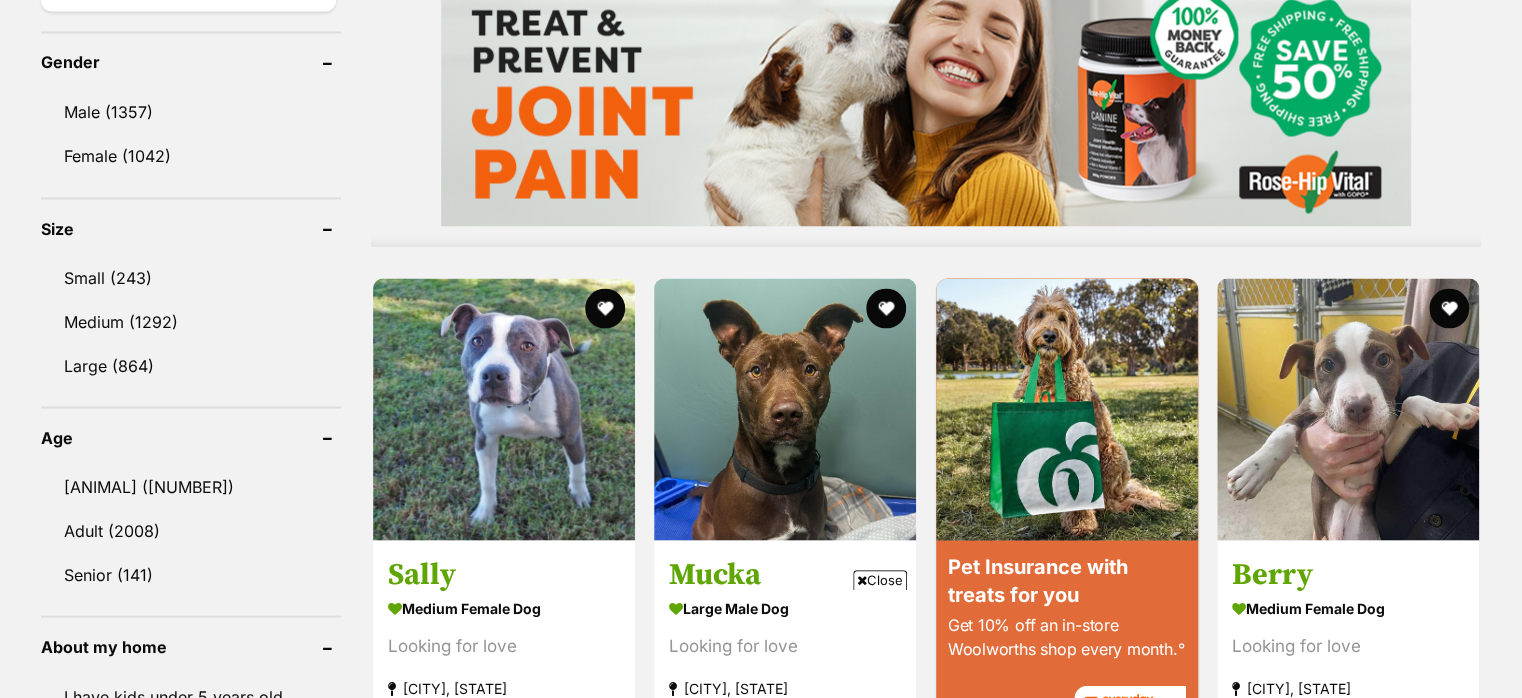 scroll, scrollTop: 0, scrollLeft: 0, axis: both 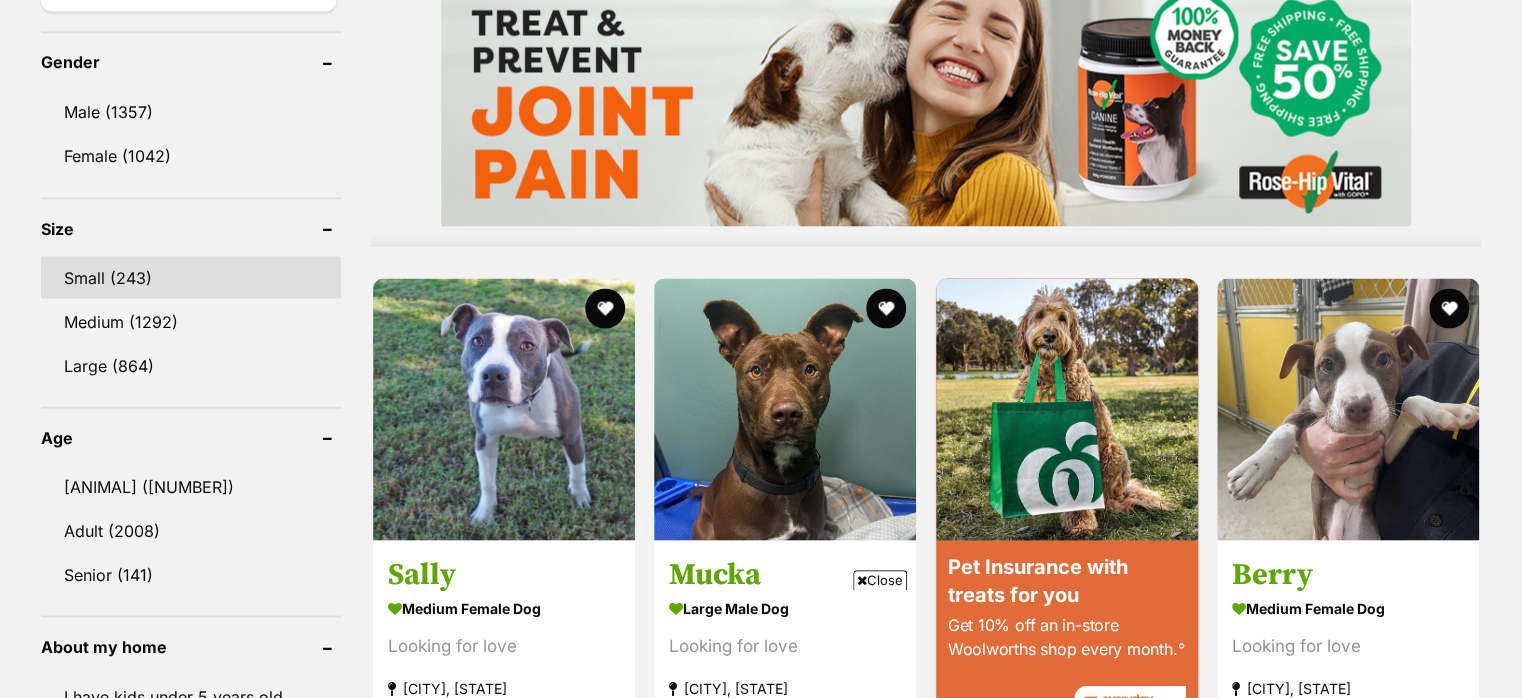 click on "Small (243)" at bounding box center [191, 277] 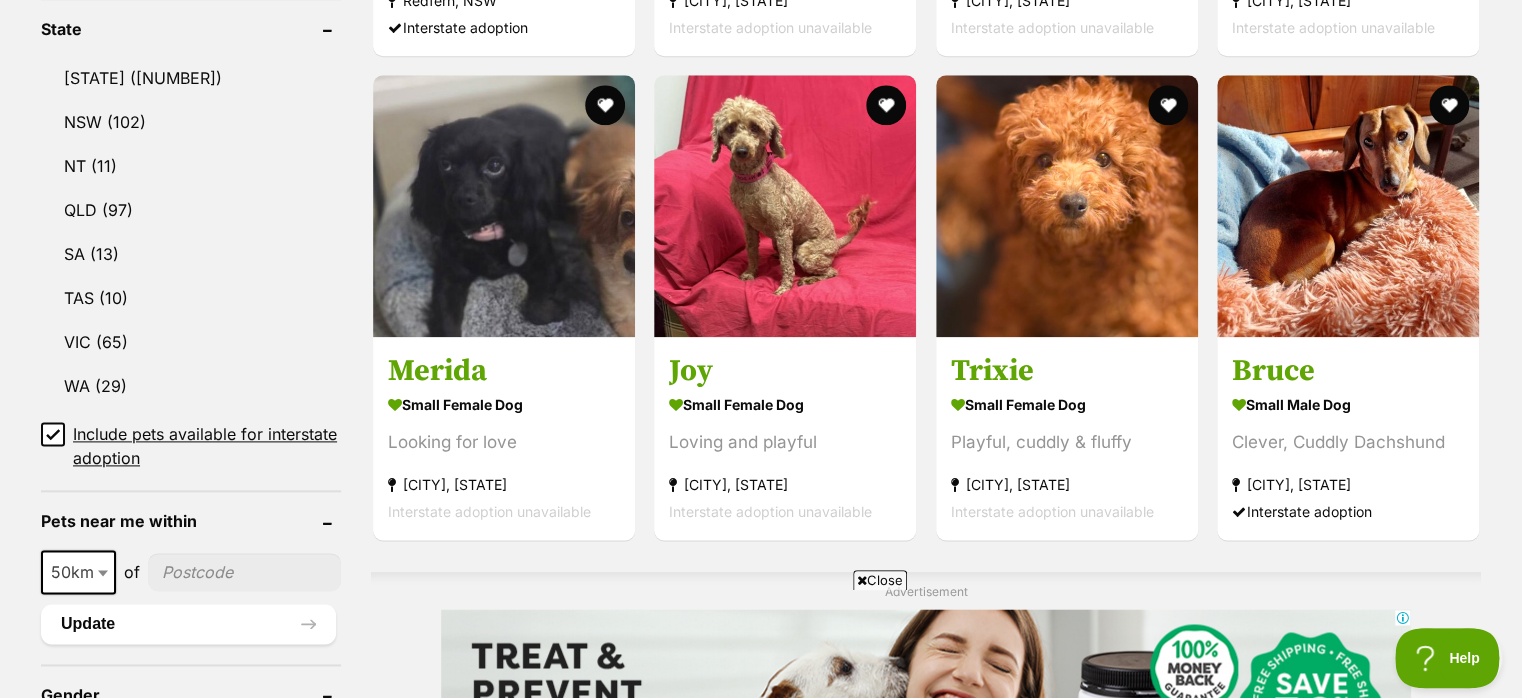 scroll, scrollTop: 0, scrollLeft: 0, axis: both 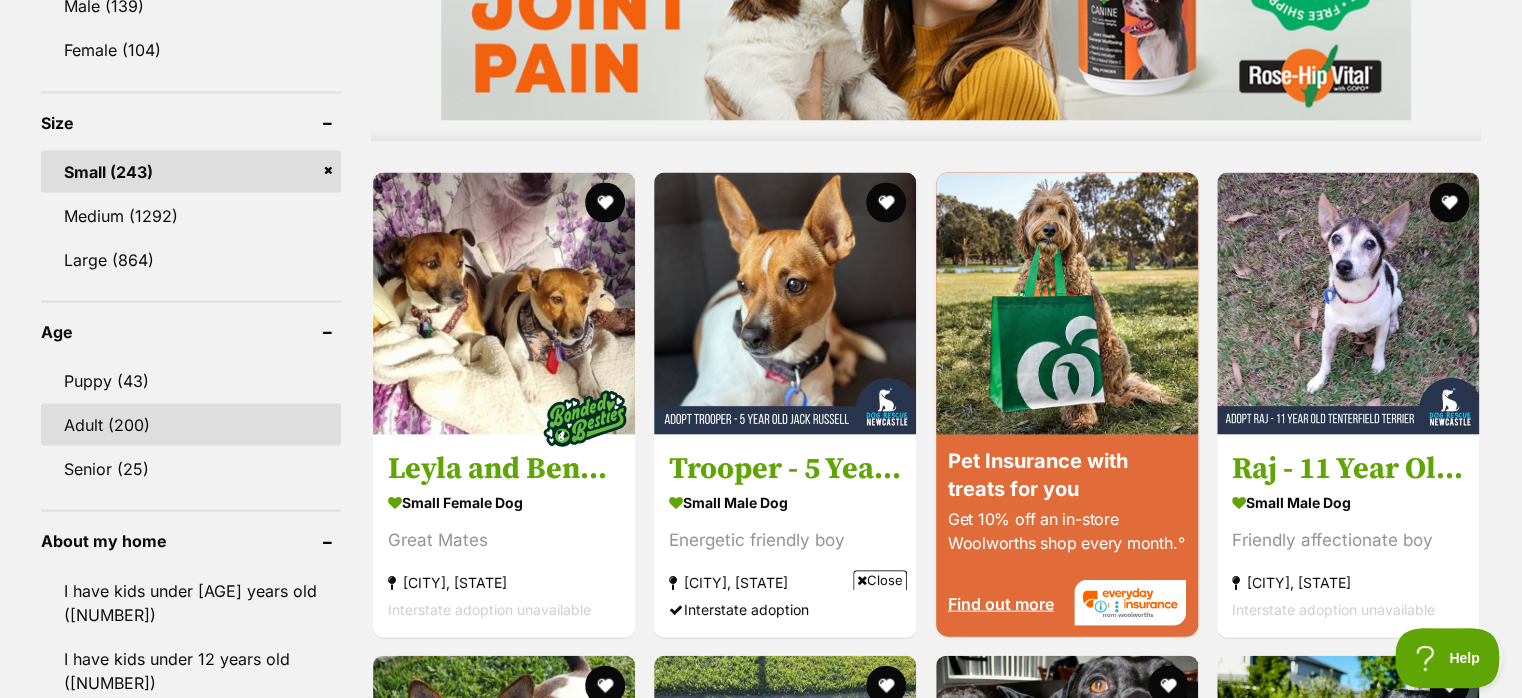 click on "Adult (200)" at bounding box center [191, 424] 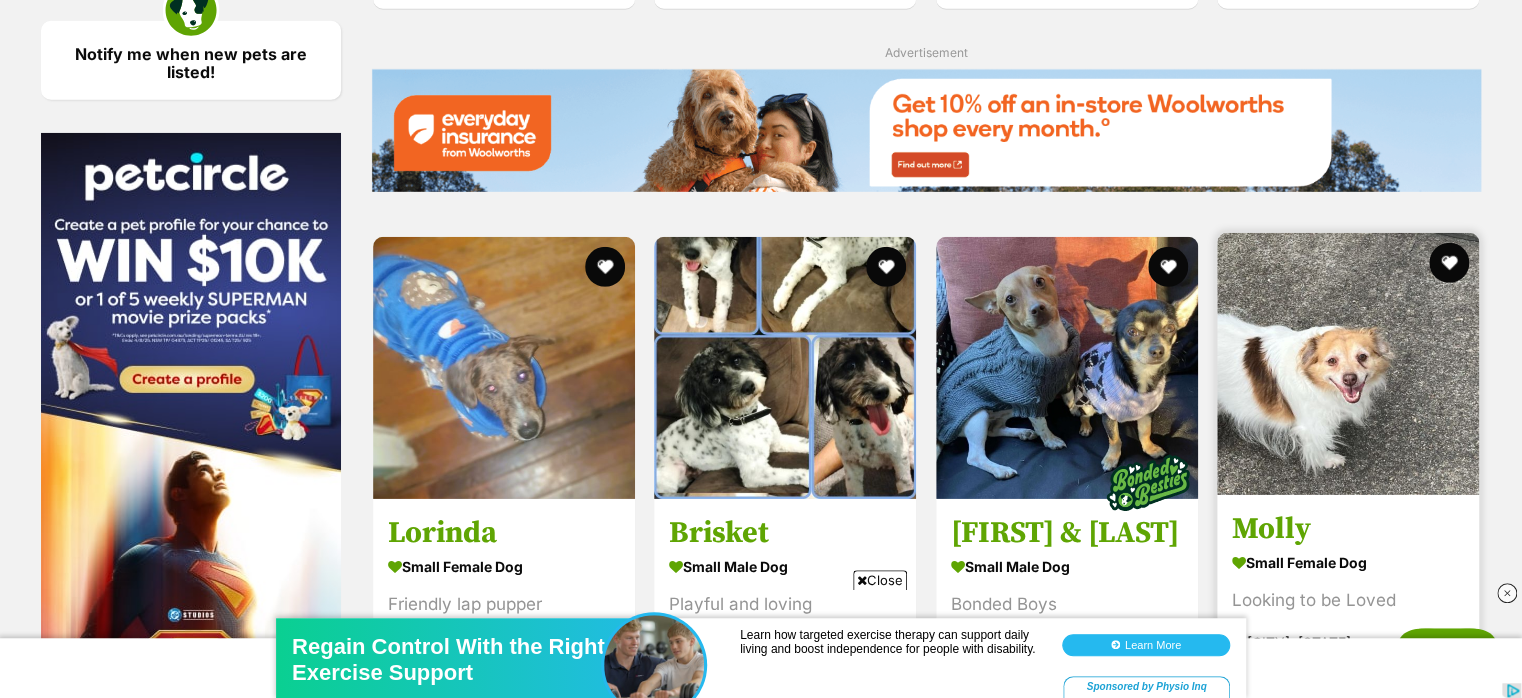 scroll, scrollTop: 2851, scrollLeft: 0, axis: vertical 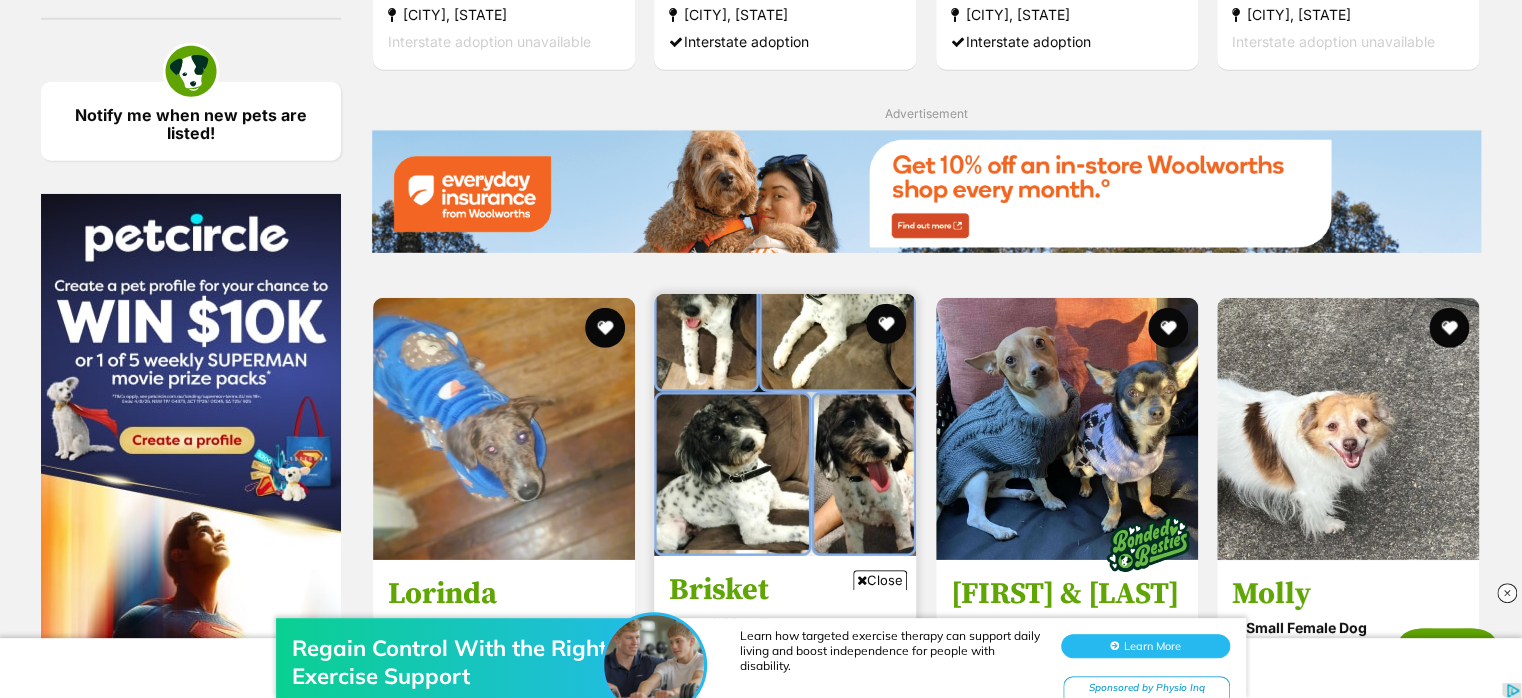 click at bounding box center (785, 425) 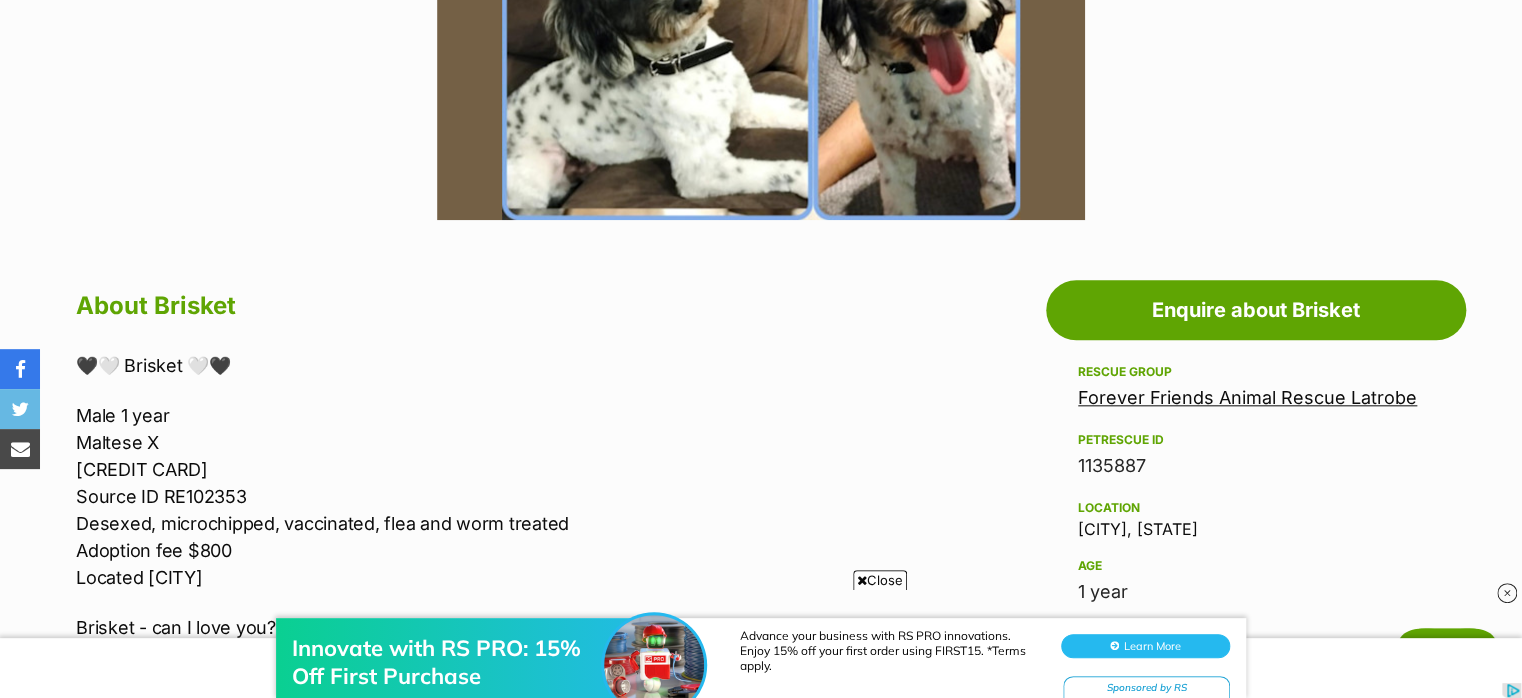 scroll, scrollTop: 0, scrollLeft: 0, axis: both 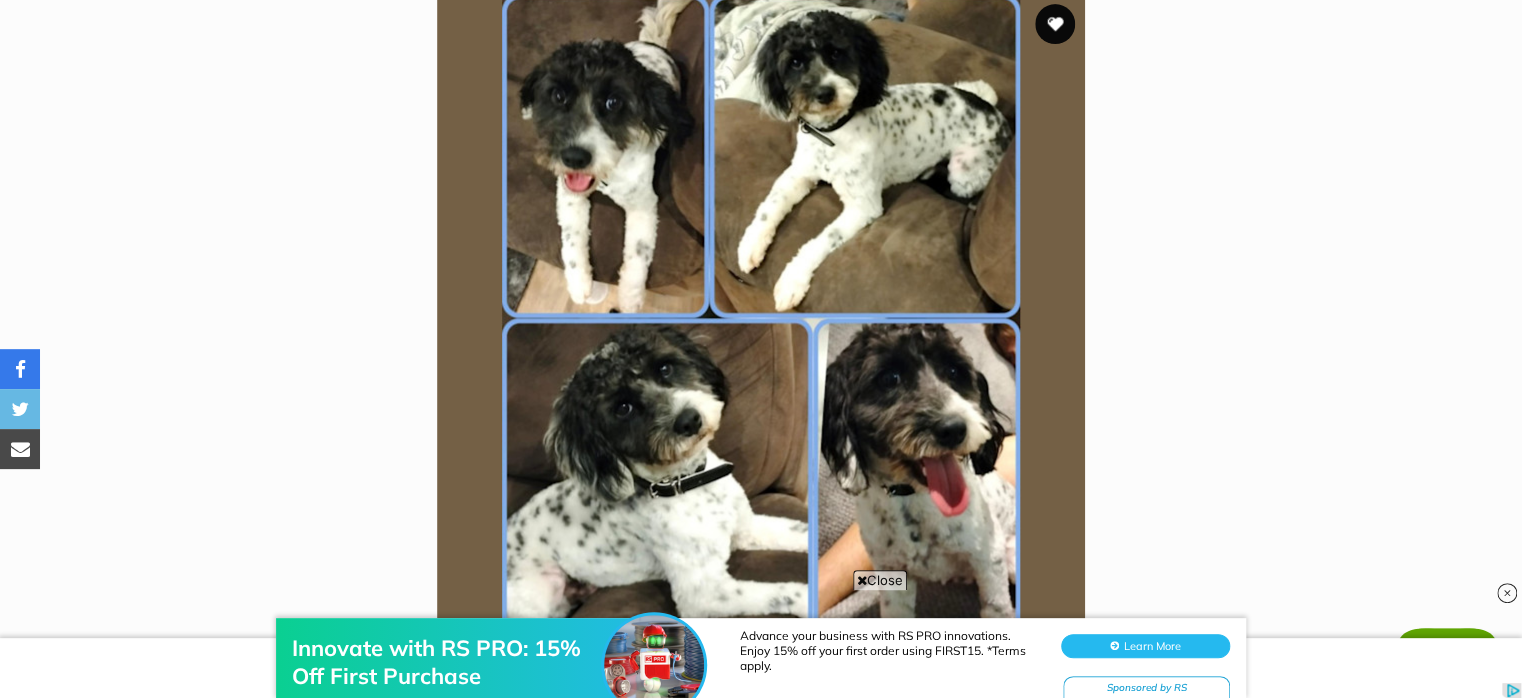 click at bounding box center [761, 318] 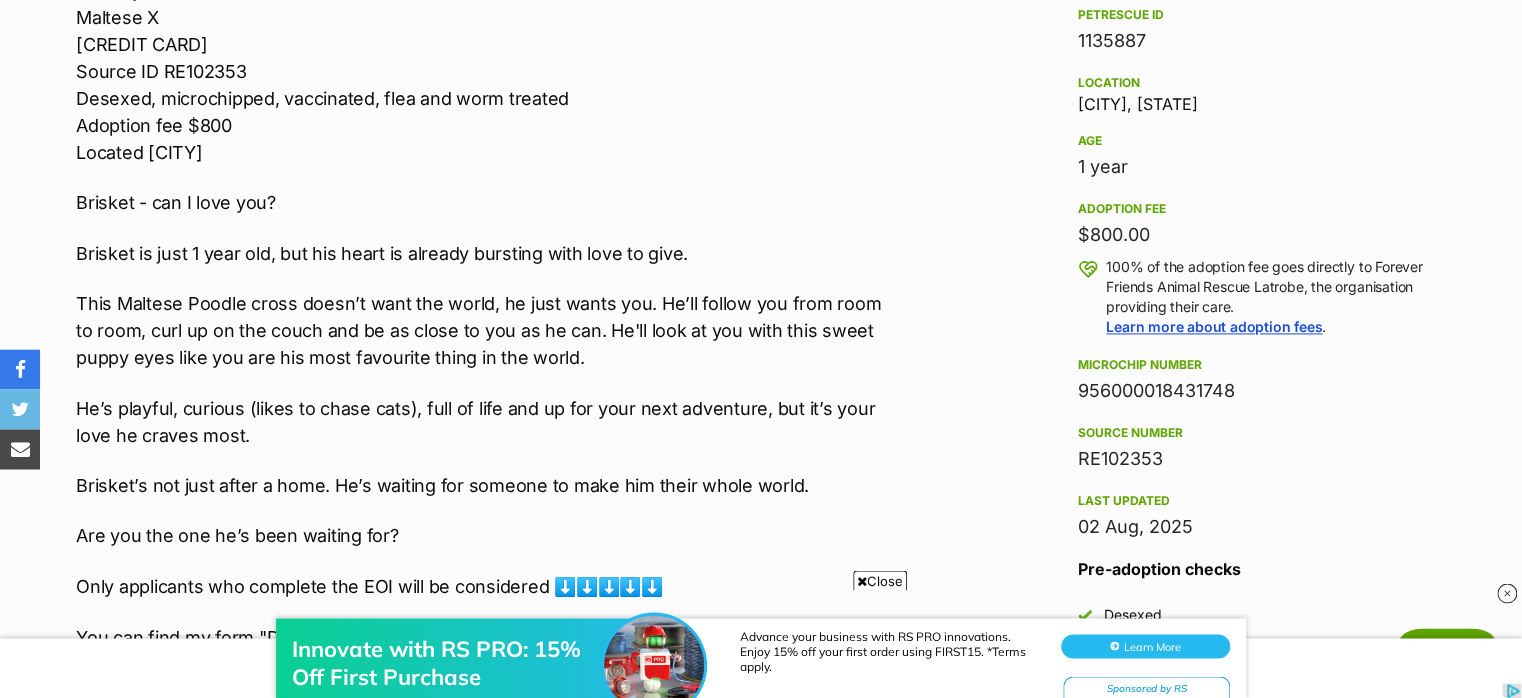 scroll, scrollTop: 1372, scrollLeft: 0, axis: vertical 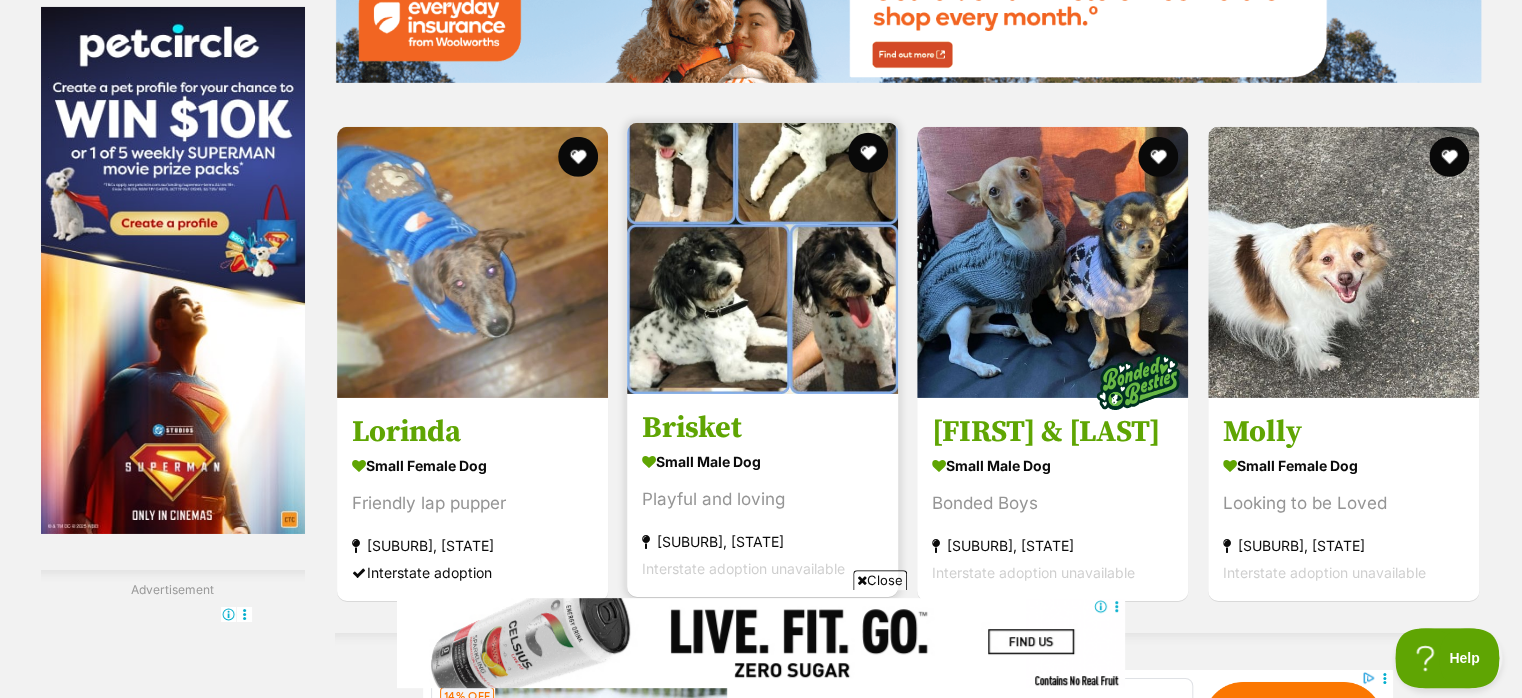 click at bounding box center [762, 258] 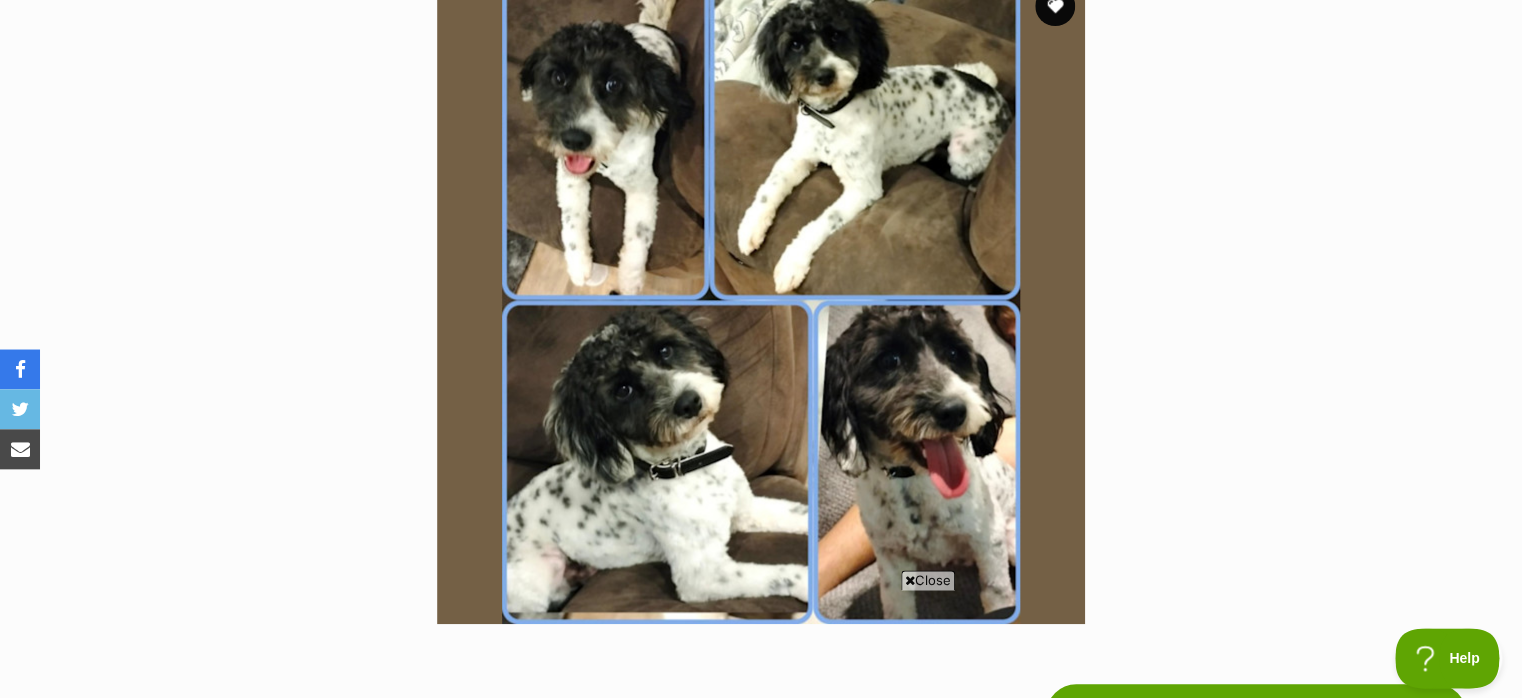 scroll, scrollTop: 422, scrollLeft: 0, axis: vertical 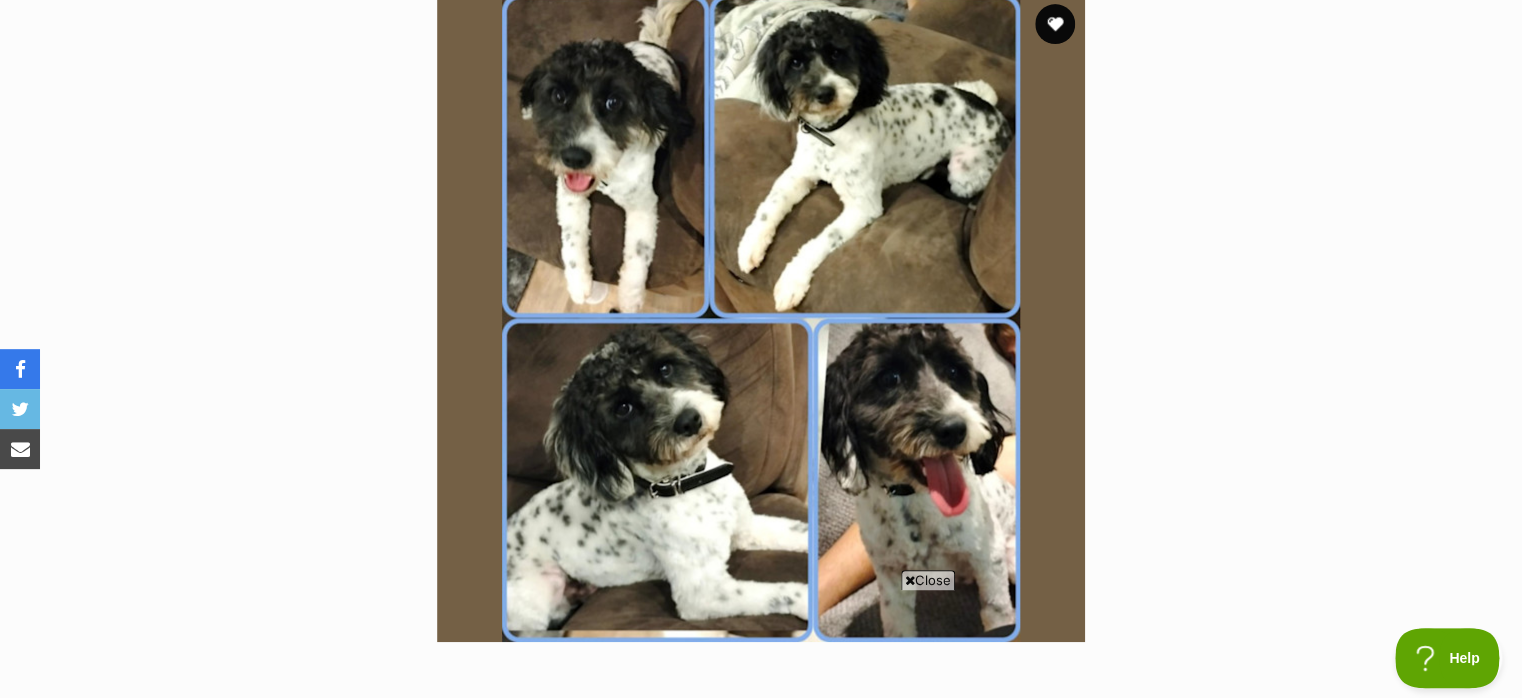 click at bounding box center (761, 318) 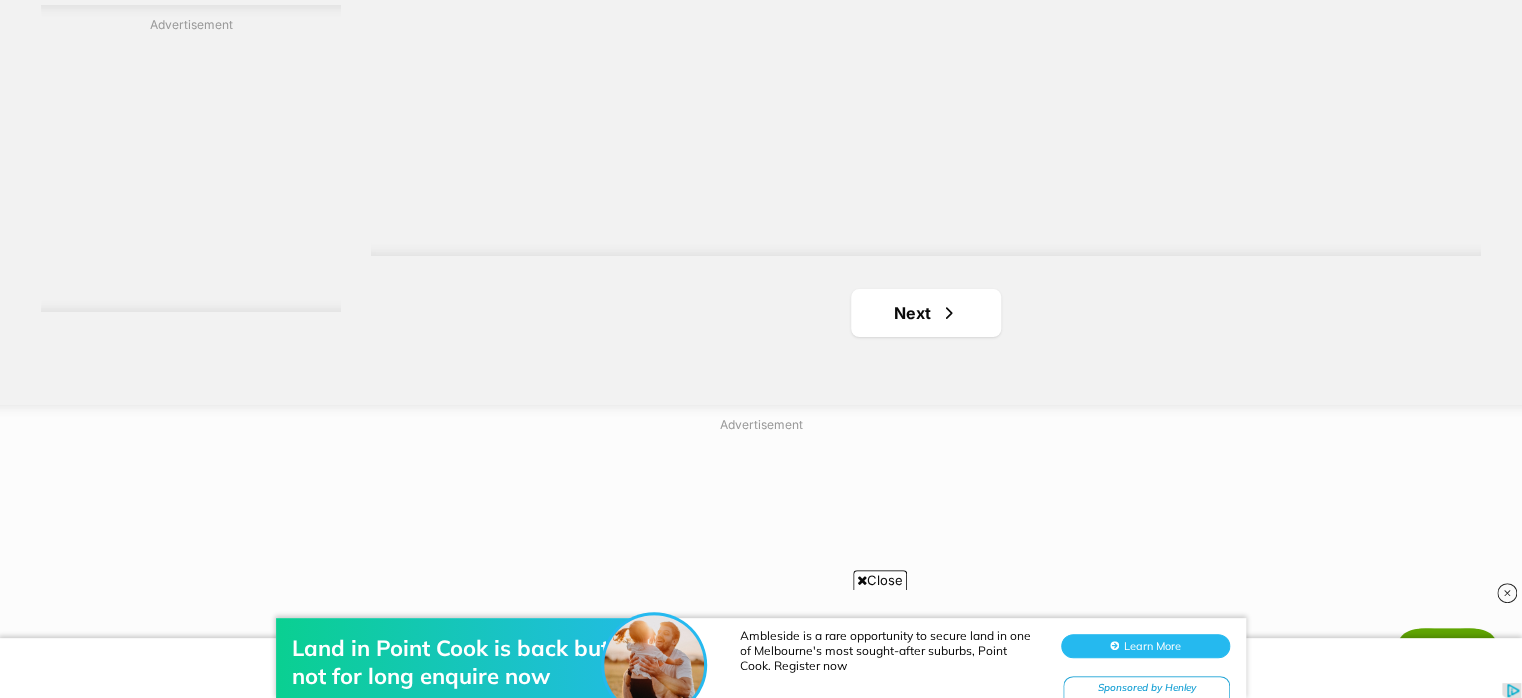 scroll, scrollTop: 0, scrollLeft: 0, axis: both 